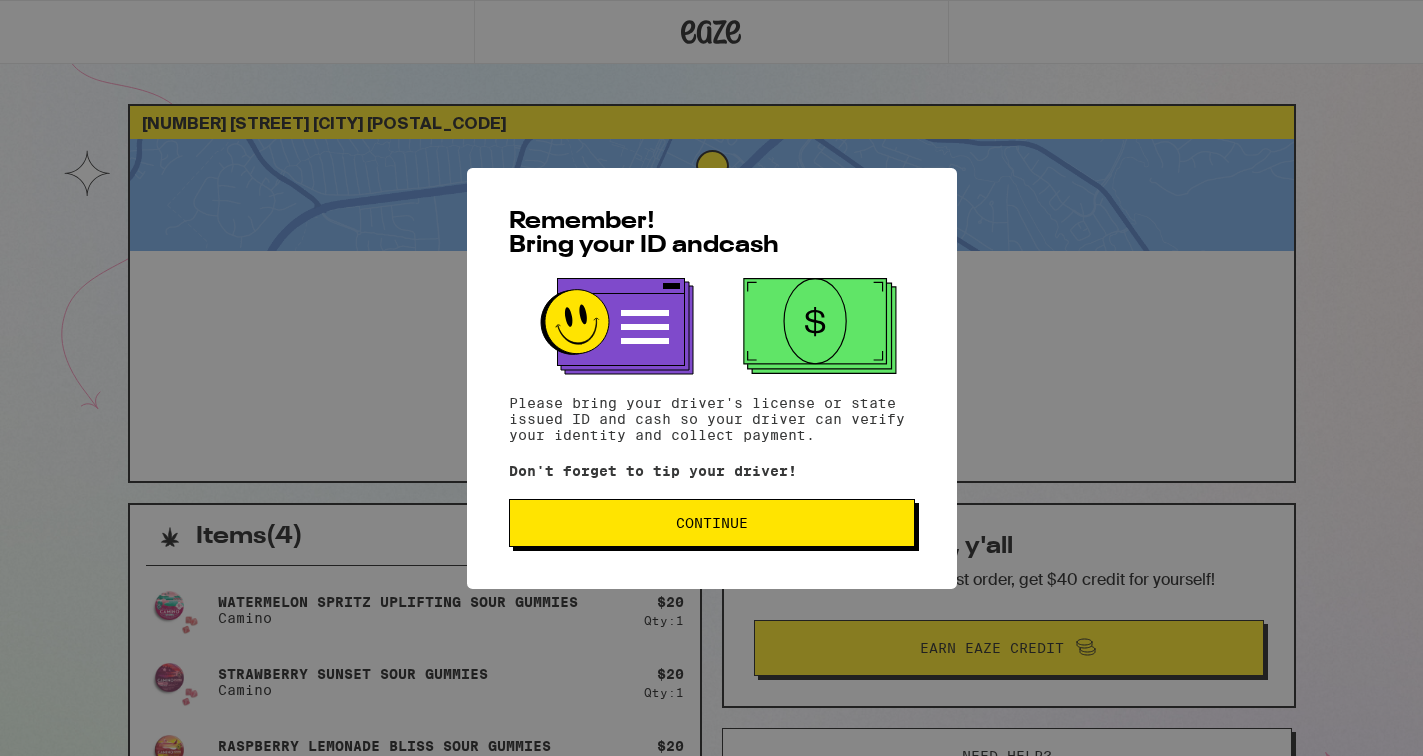 scroll, scrollTop: 0, scrollLeft: 0, axis: both 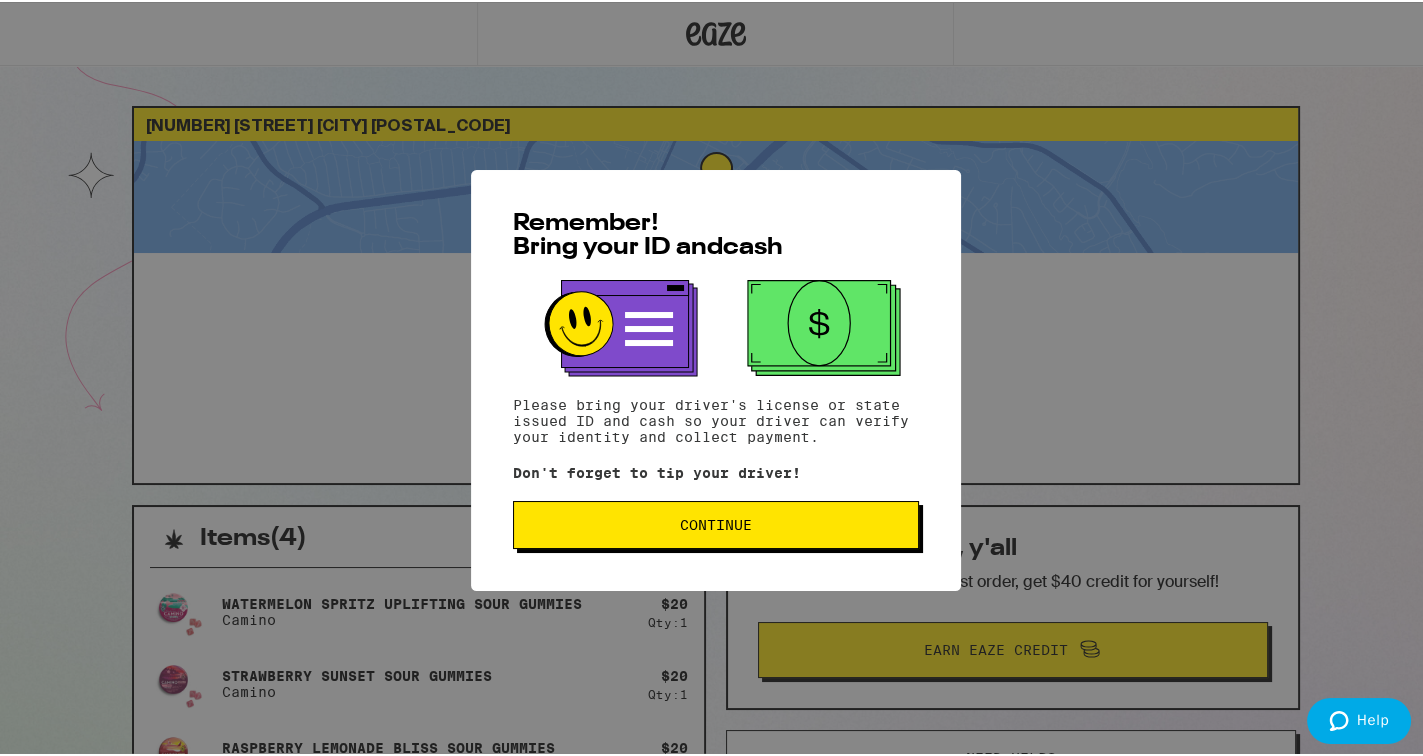 click on "Continue" at bounding box center [716, 523] 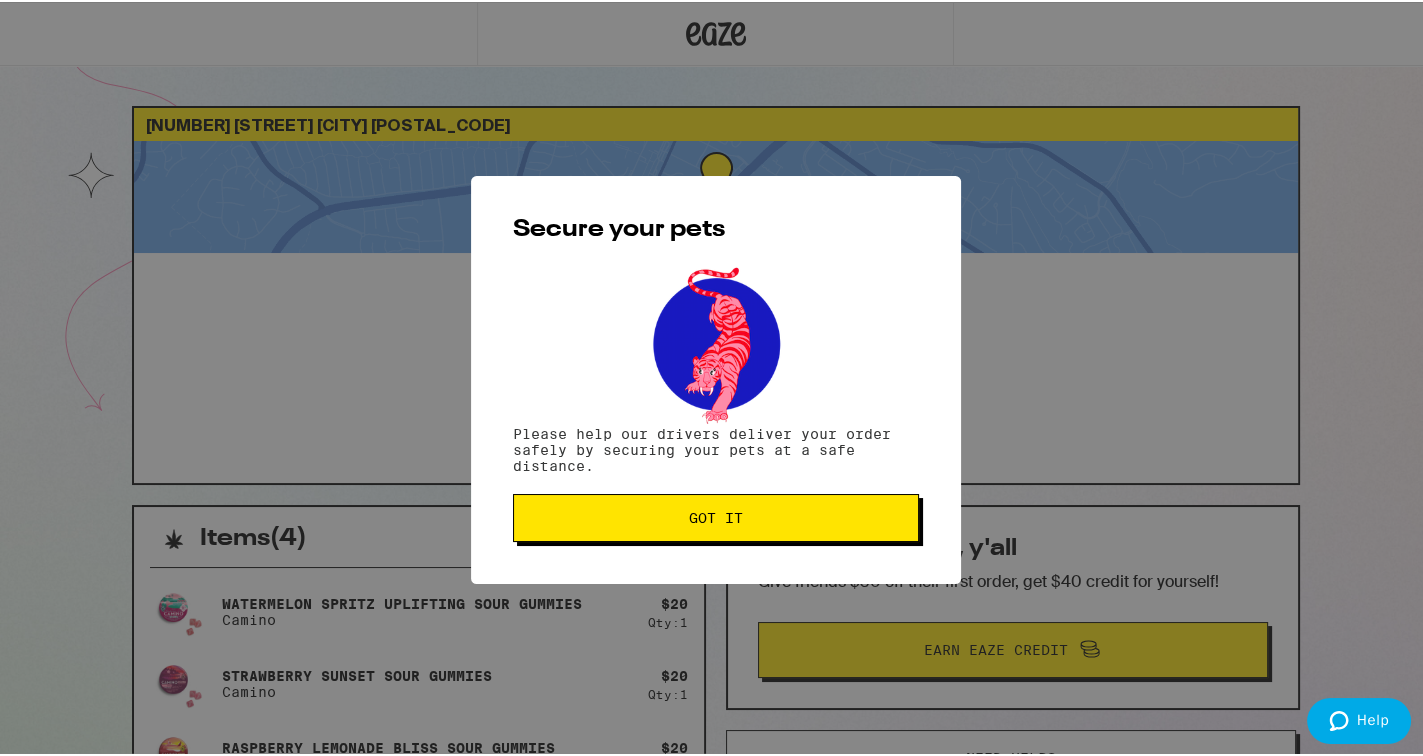 click on "Got it" at bounding box center (716, 516) 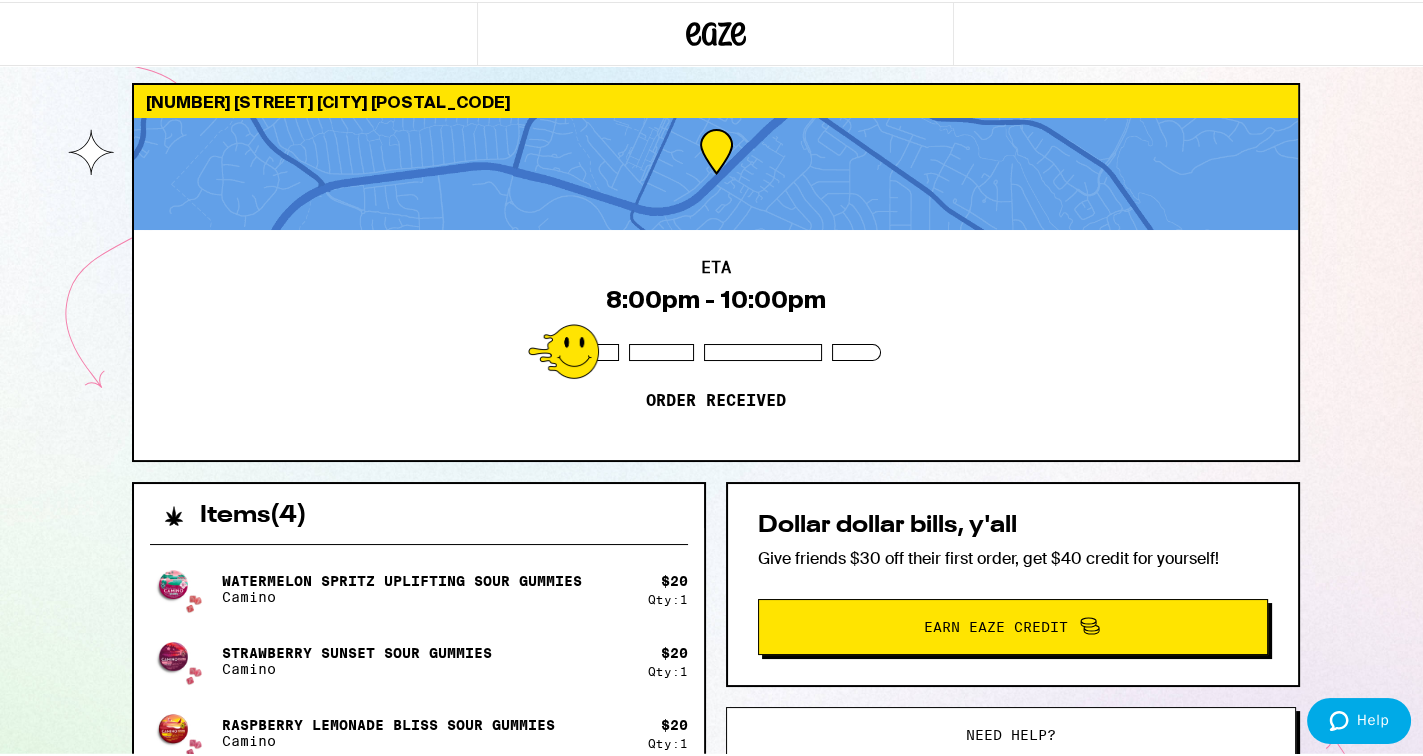 scroll, scrollTop: 0, scrollLeft: 0, axis: both 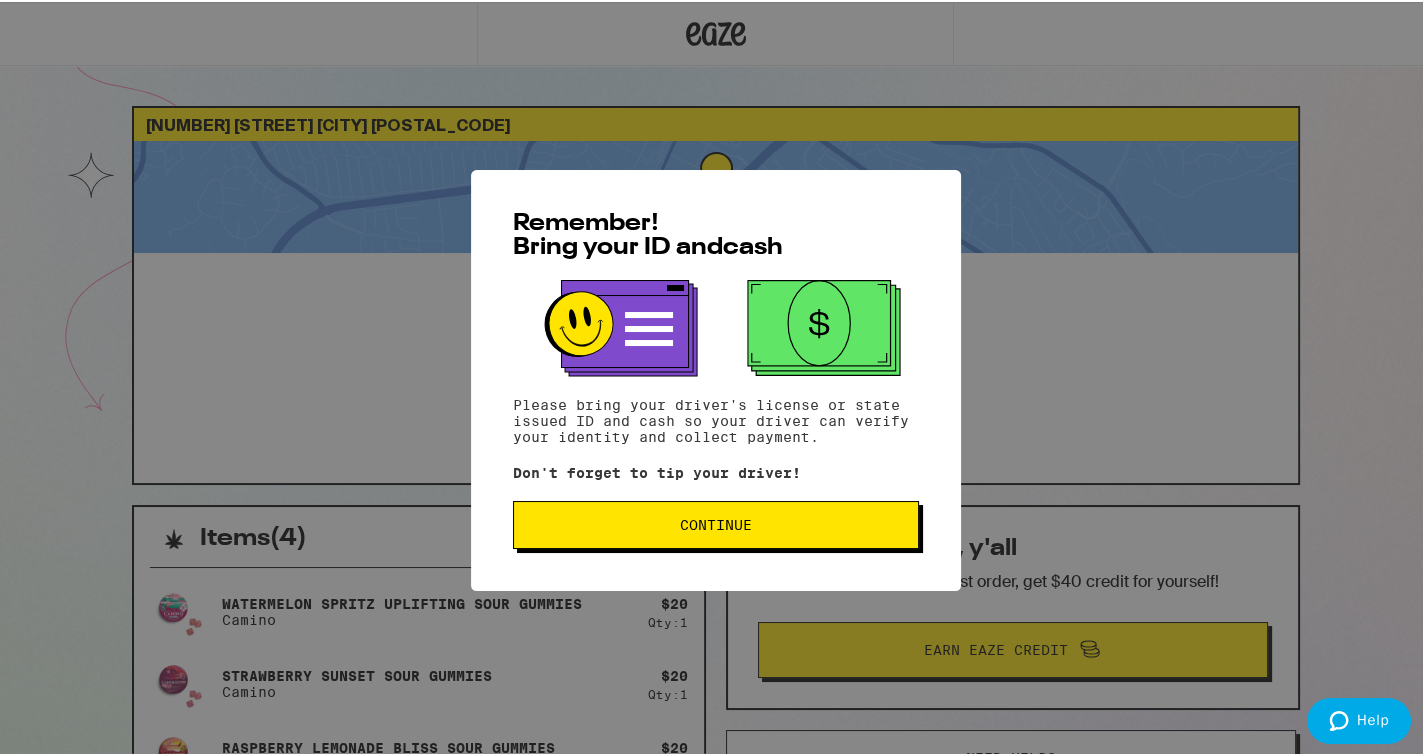 click on "Continue" at bounding box center (716, 523) 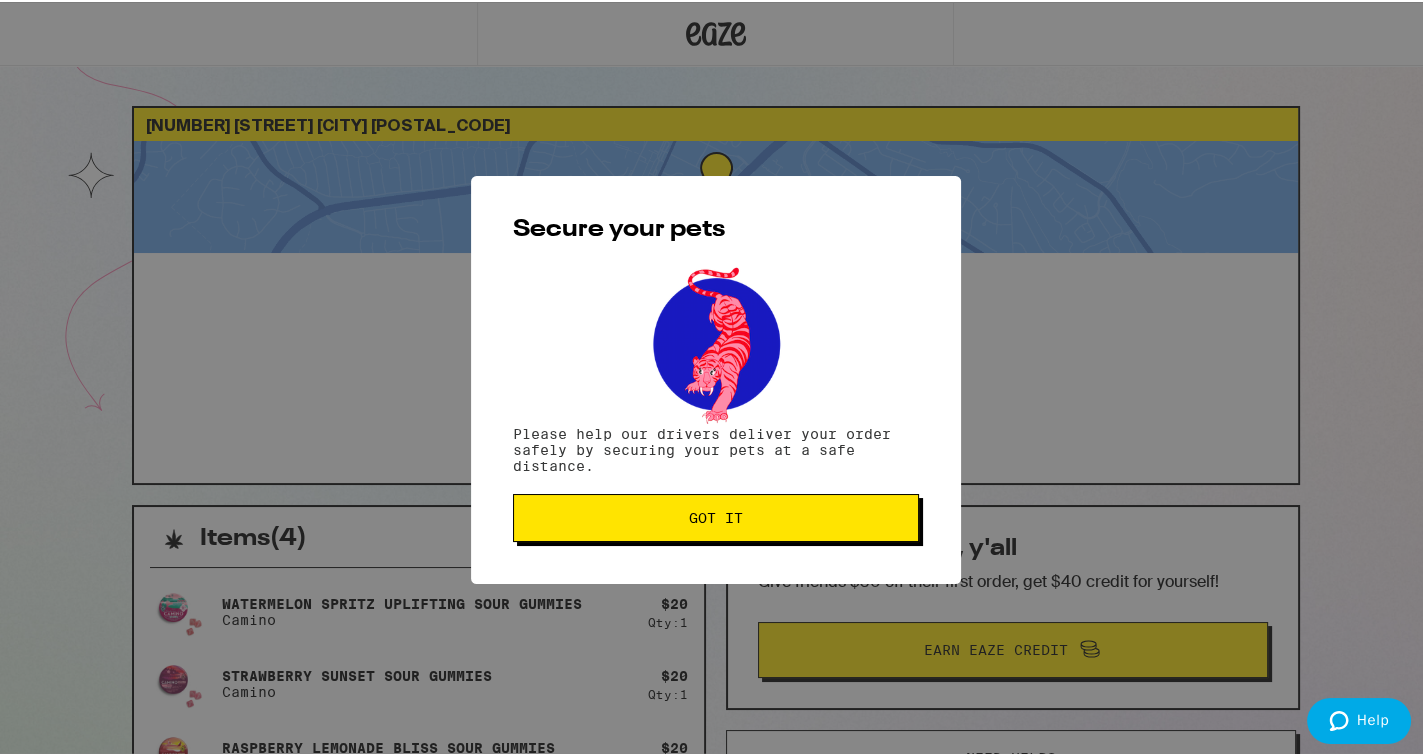 click on "Got it" at bounding box center [716, 516] 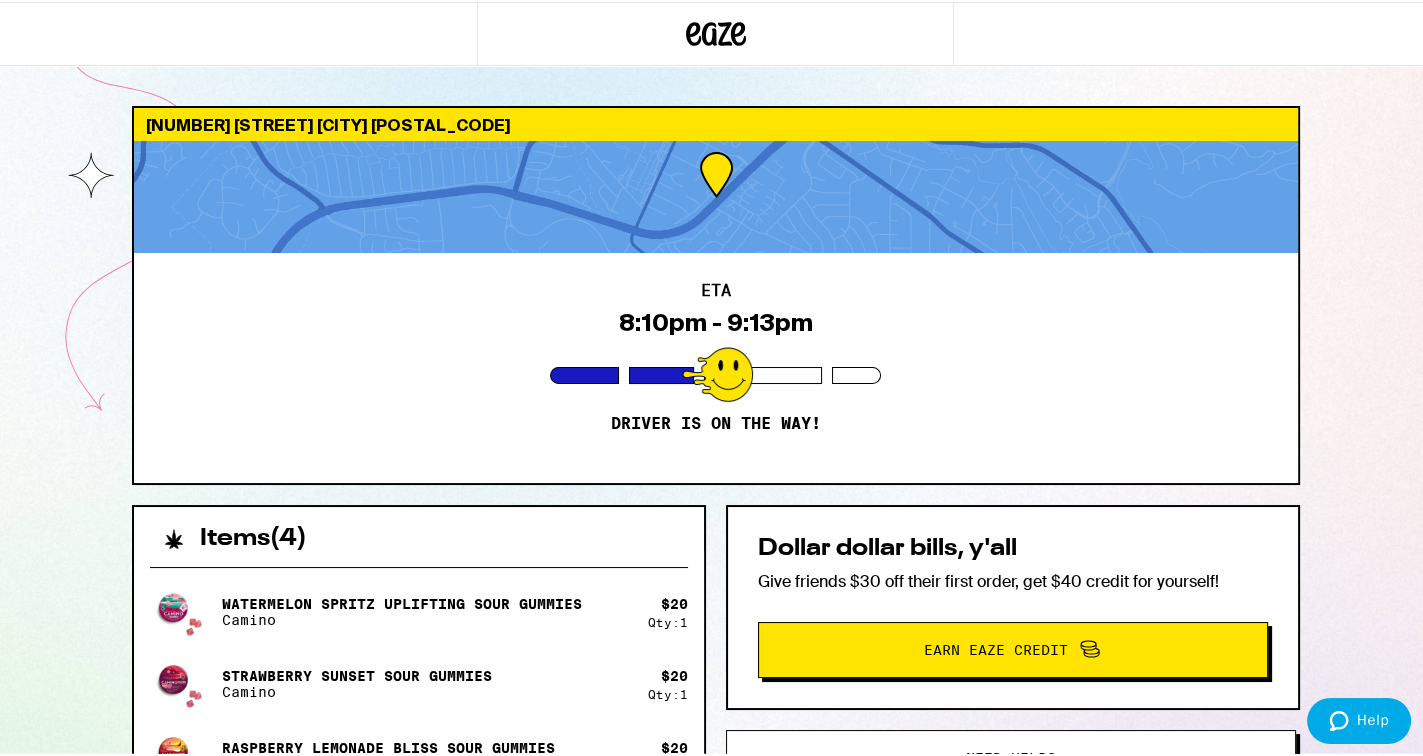 scroll, scrollTop: 0, scrollLeft: 0, axis: both 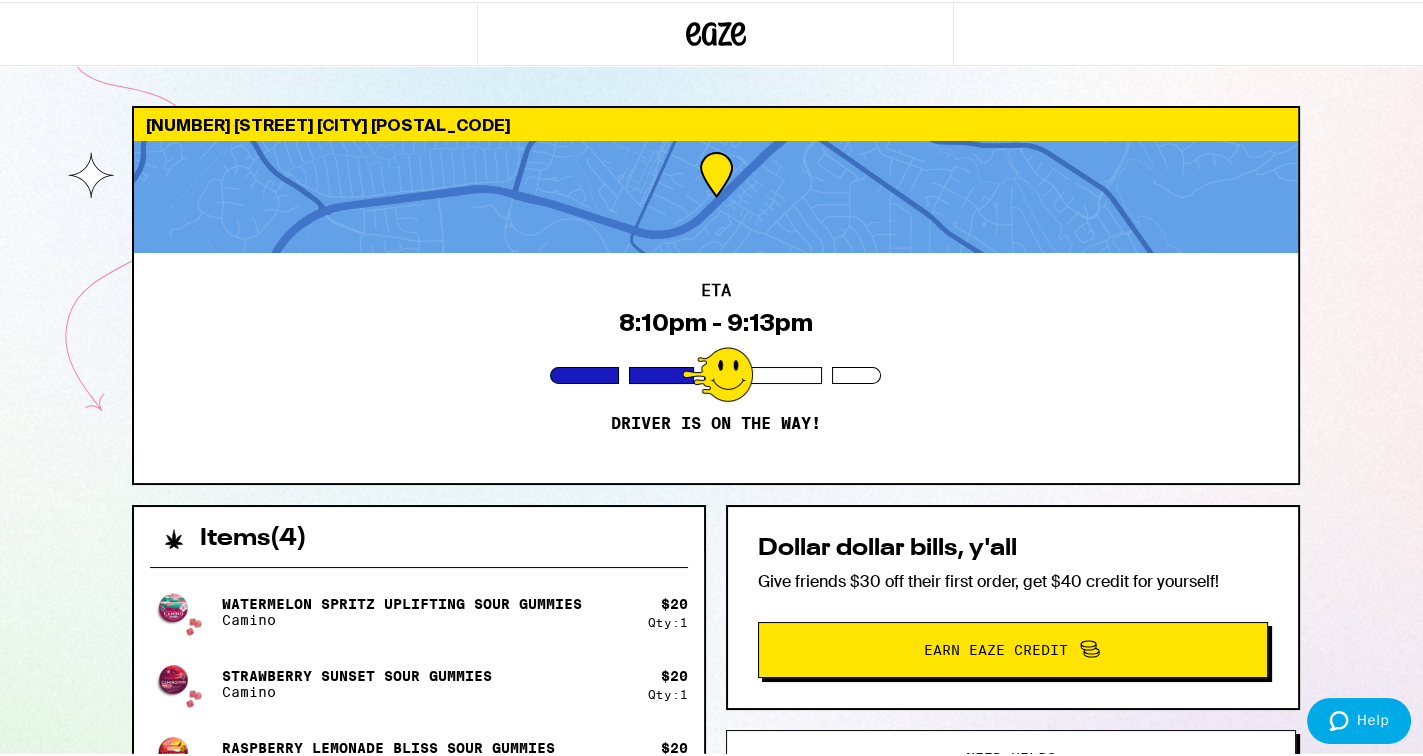 click 